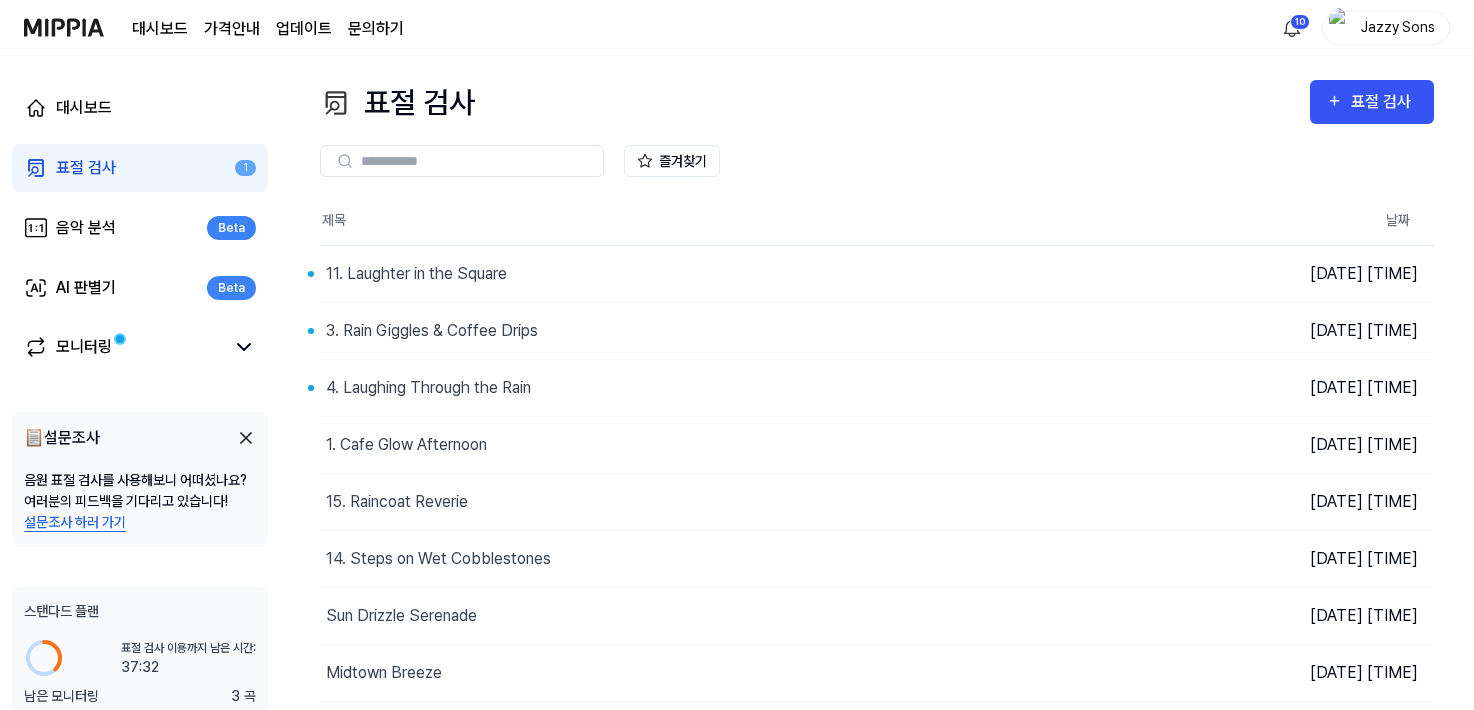 scroll, scrollTop: 0, scrollLeft: 0, axis: both 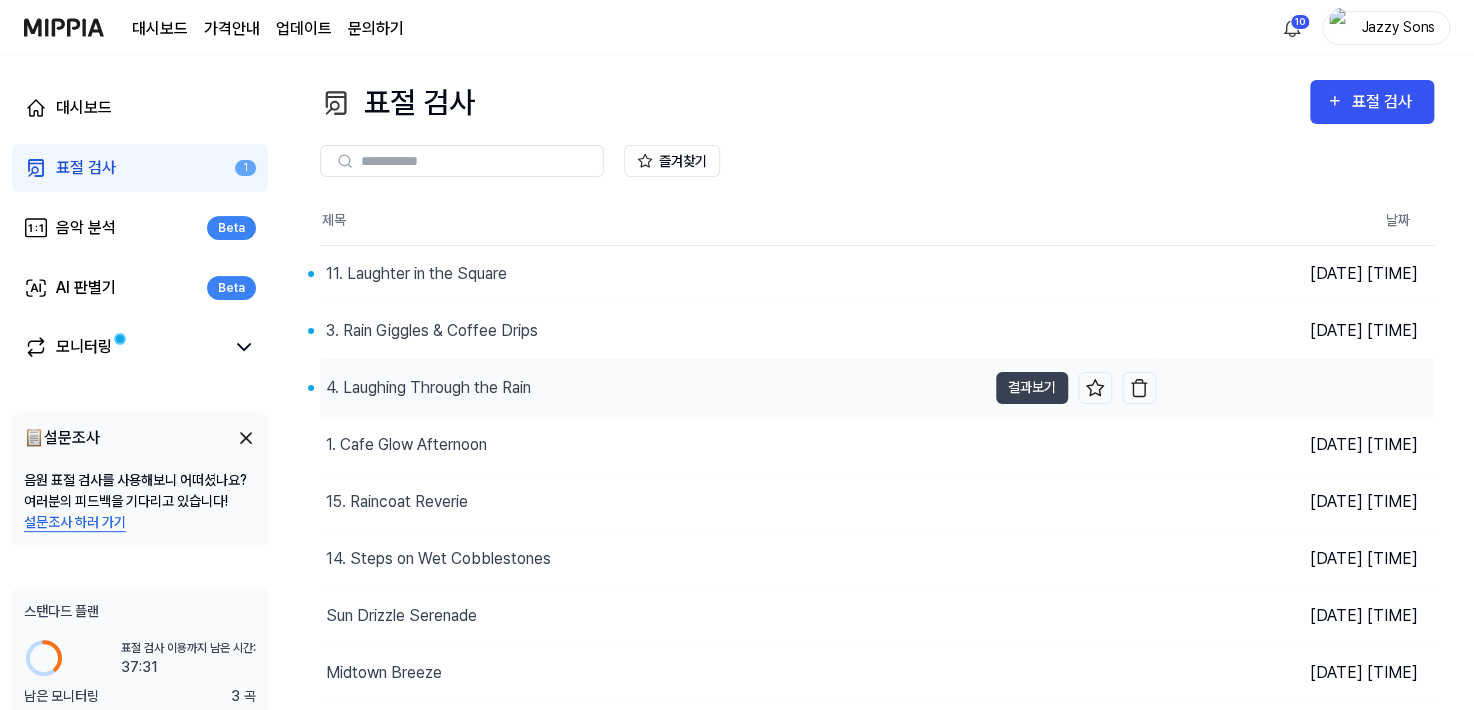 click on "4. Laughing Through the Rain" at bounding box center (428, 388) 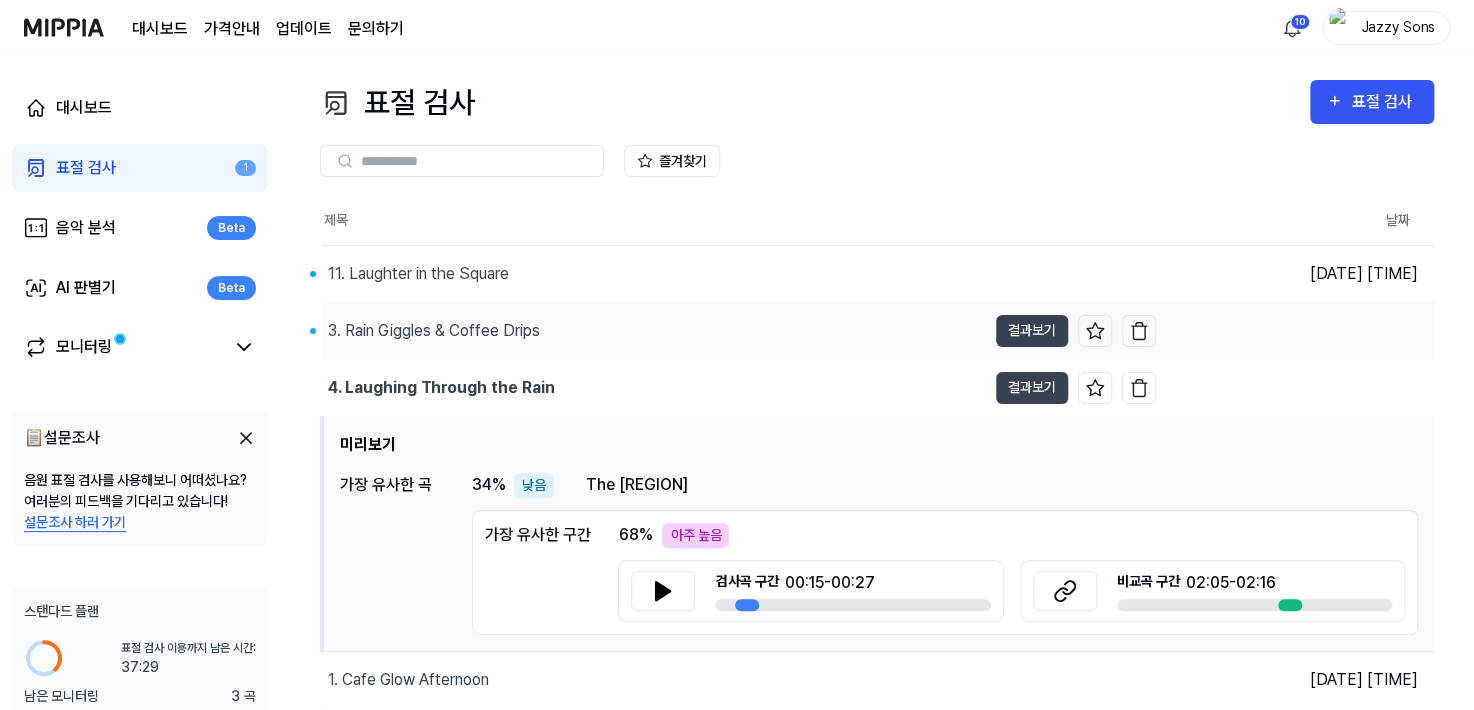click on "3. Rain Giggles & Coffee Drips" at bounding box center [434, 331] 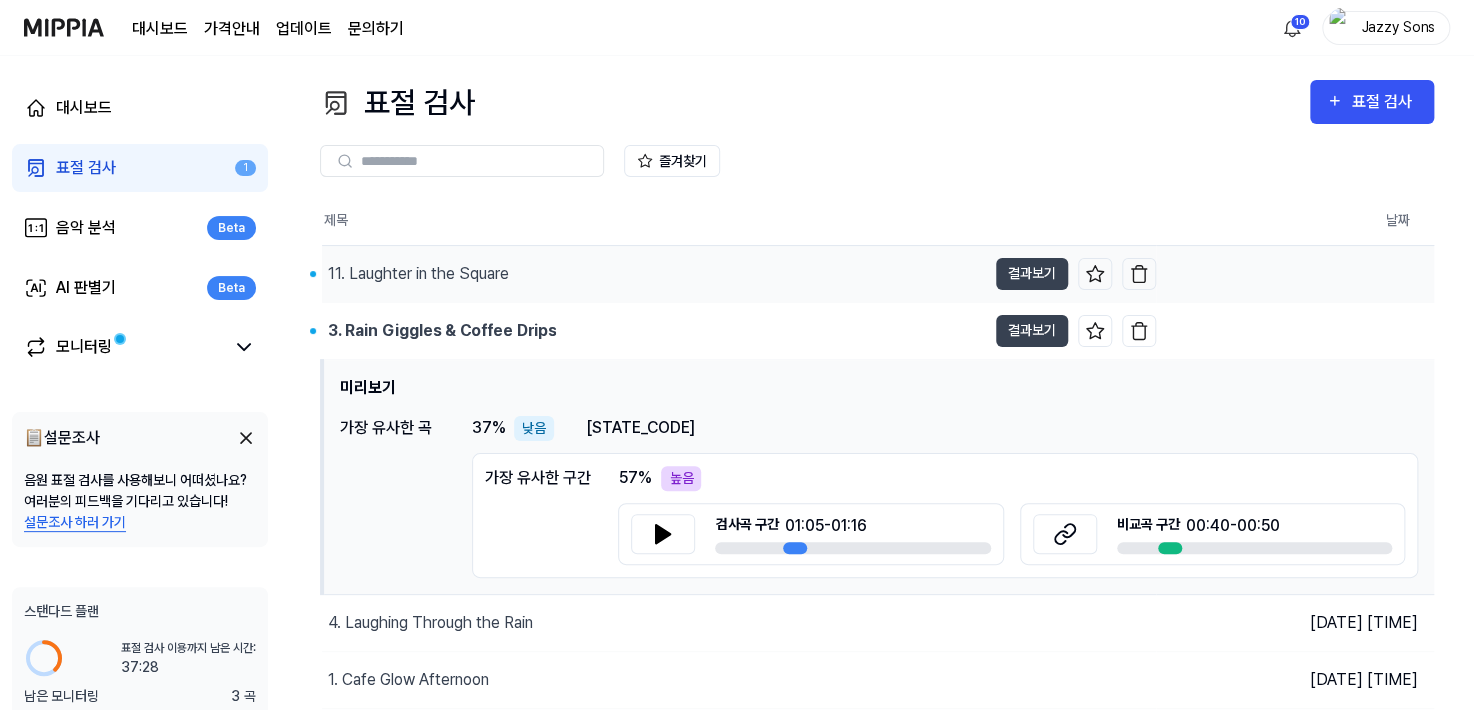 click on "11. Laughter in the Square" at bounding box center (654, 274) 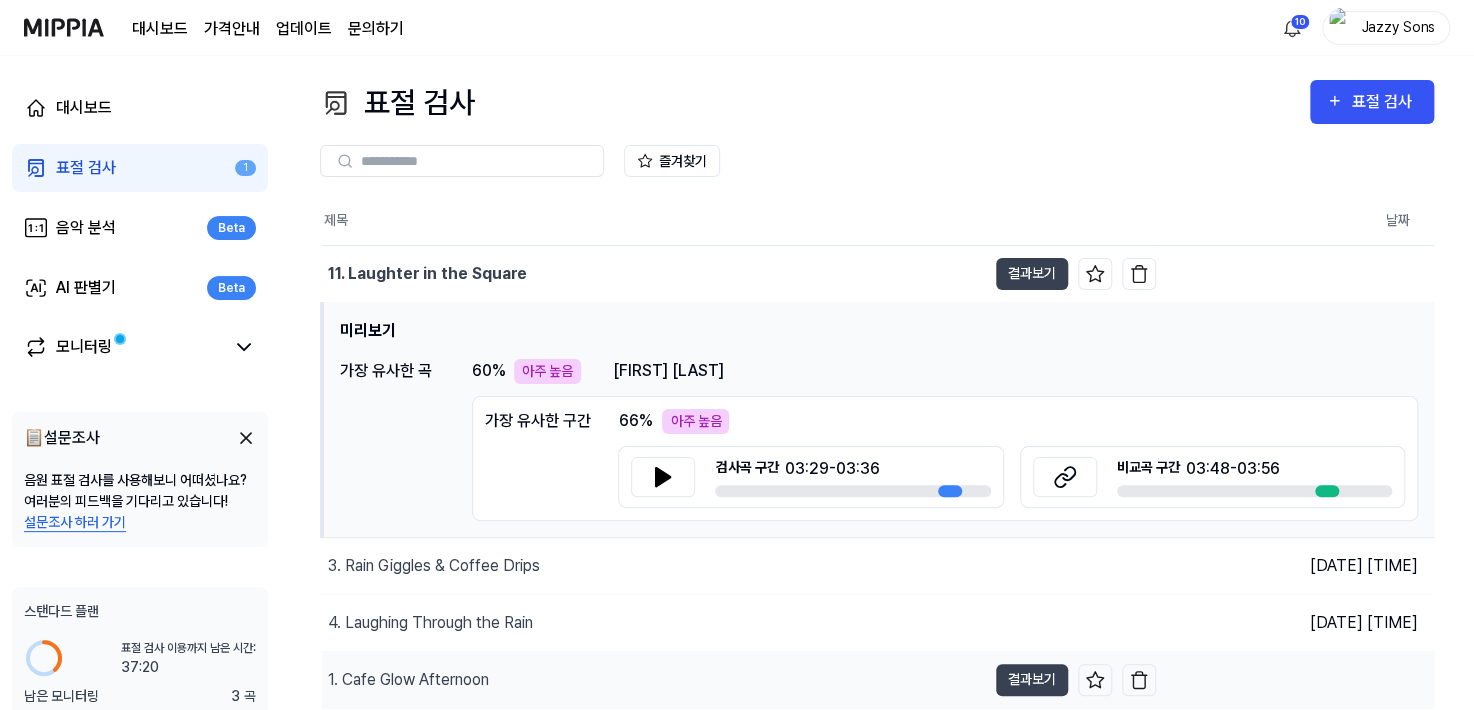 click on "1. Cafe Glow Afternoon" at bounding box center (408, 680) 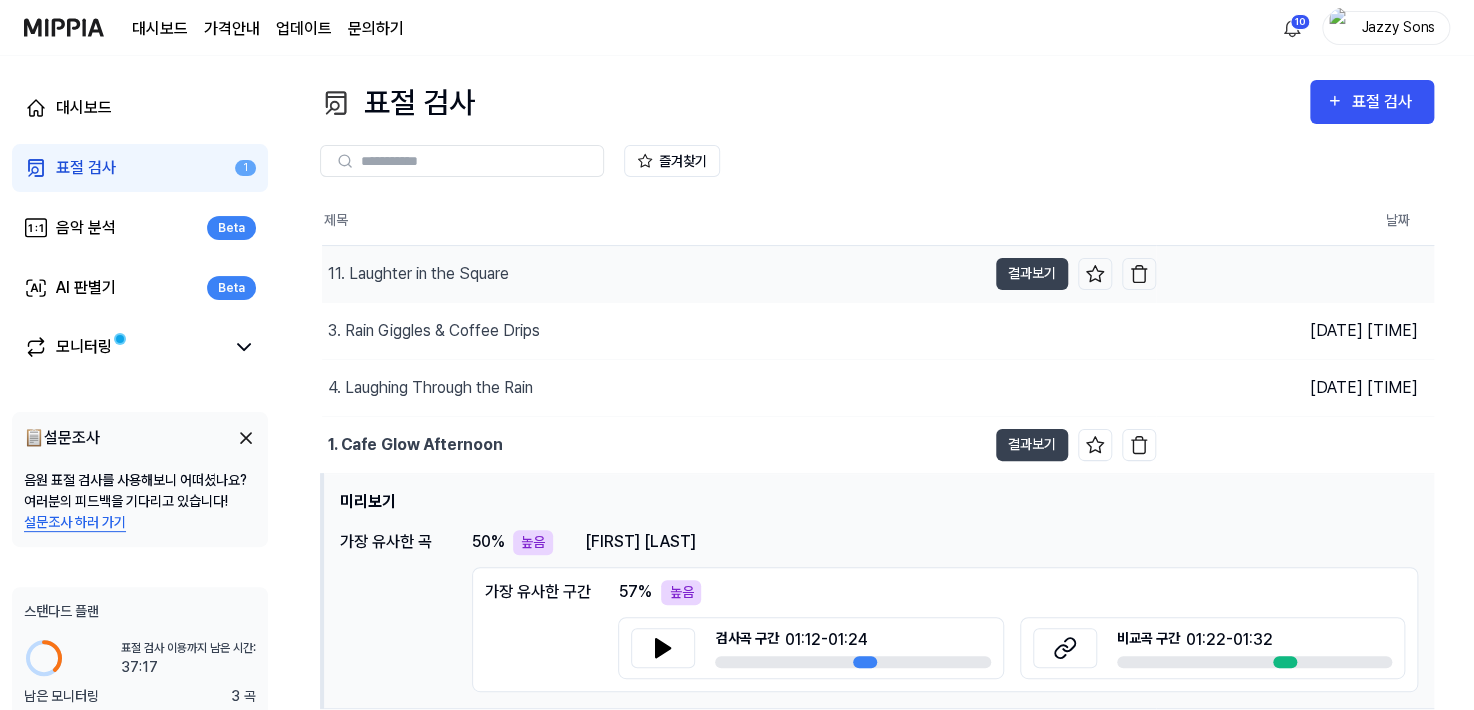 click on "11. Laughter in the Square" at bounding box center (418, 274) 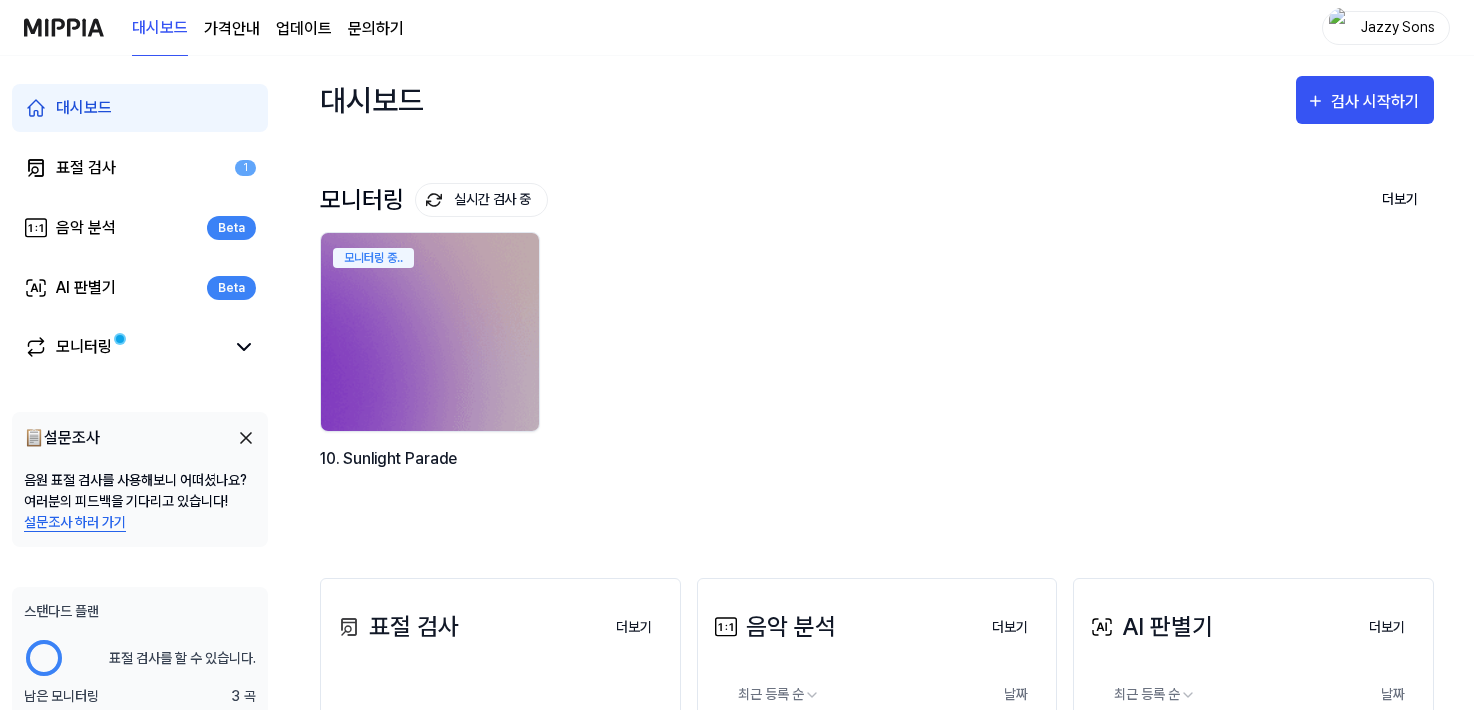scroll, scrollTop: 0, scrollLeft: 0, axis: both 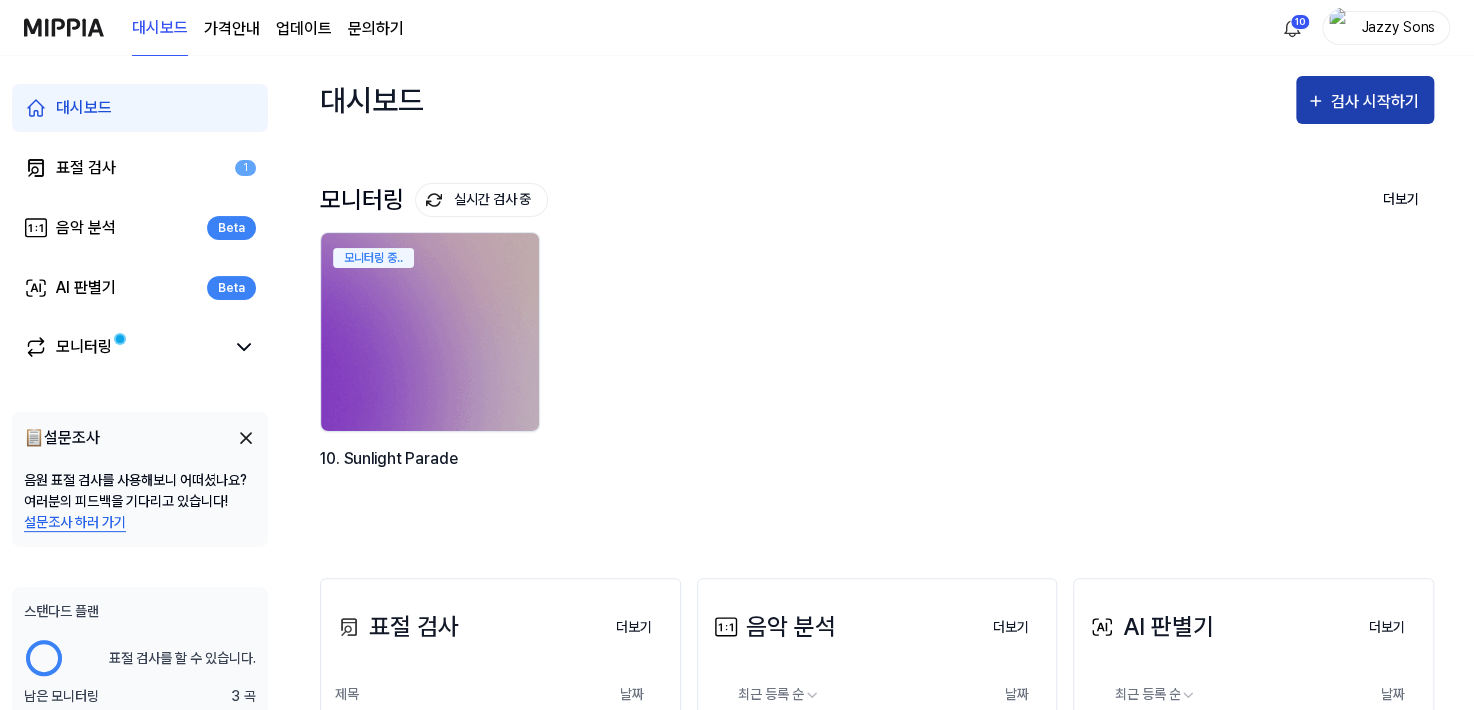 click on "검사 시작하기" at bounding box center [1377, 102] 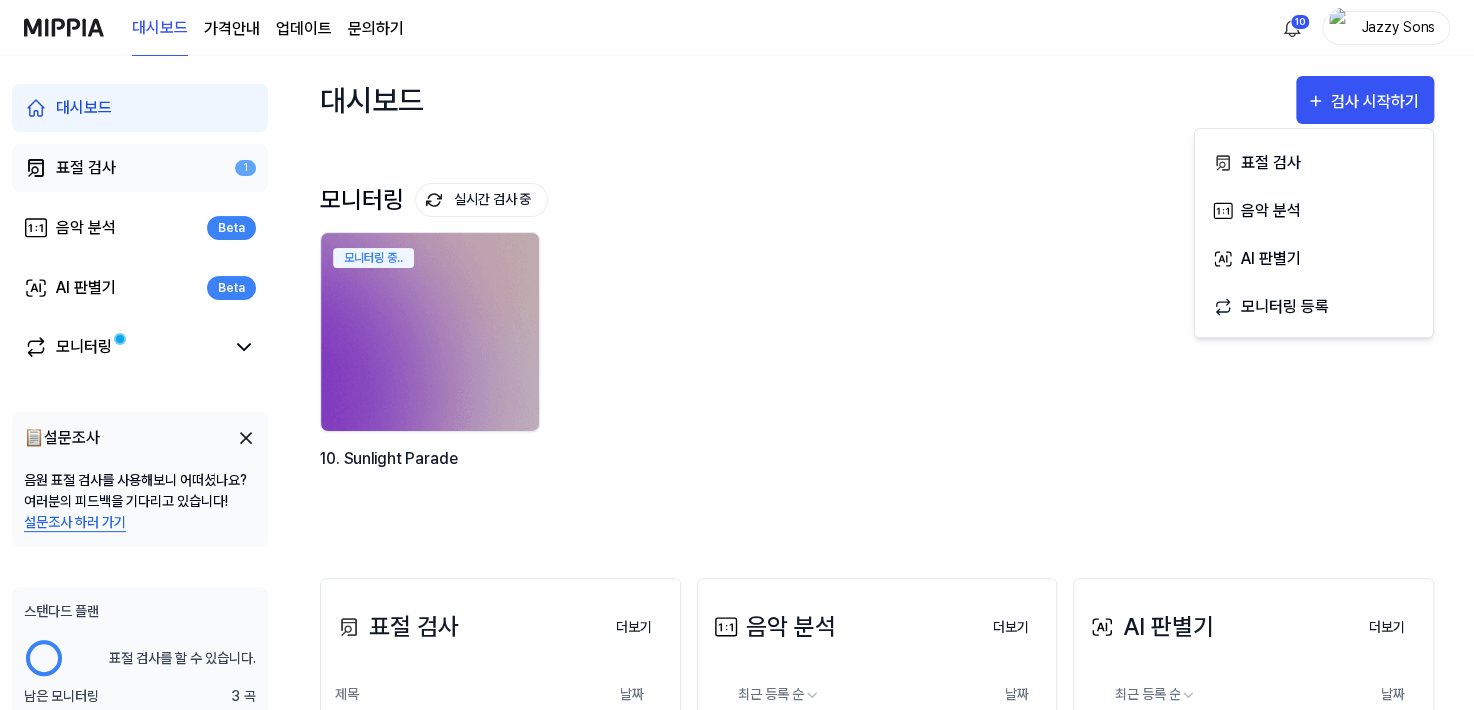 click on "표절 검사 1" at bounding box center [140, 168] 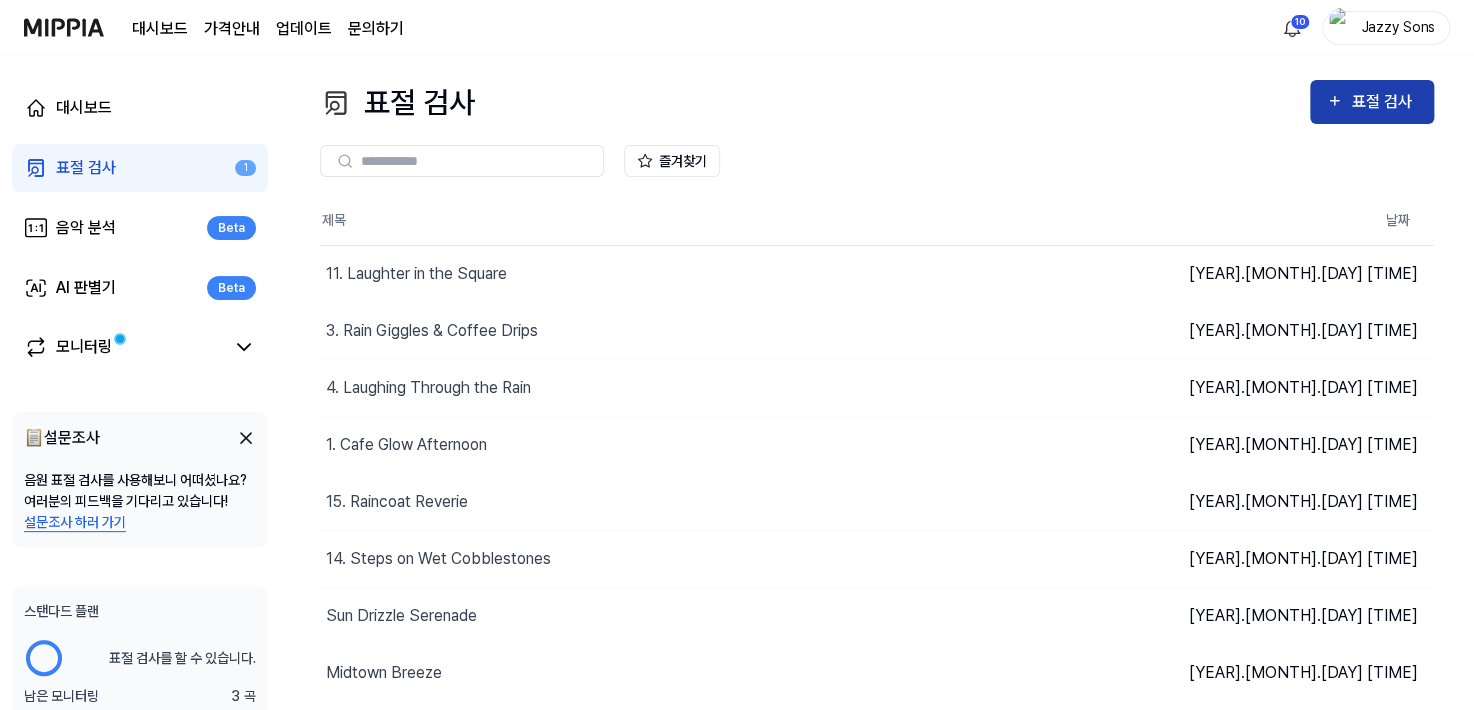 click on "표절 검사" at bounding box center (1384, 102) 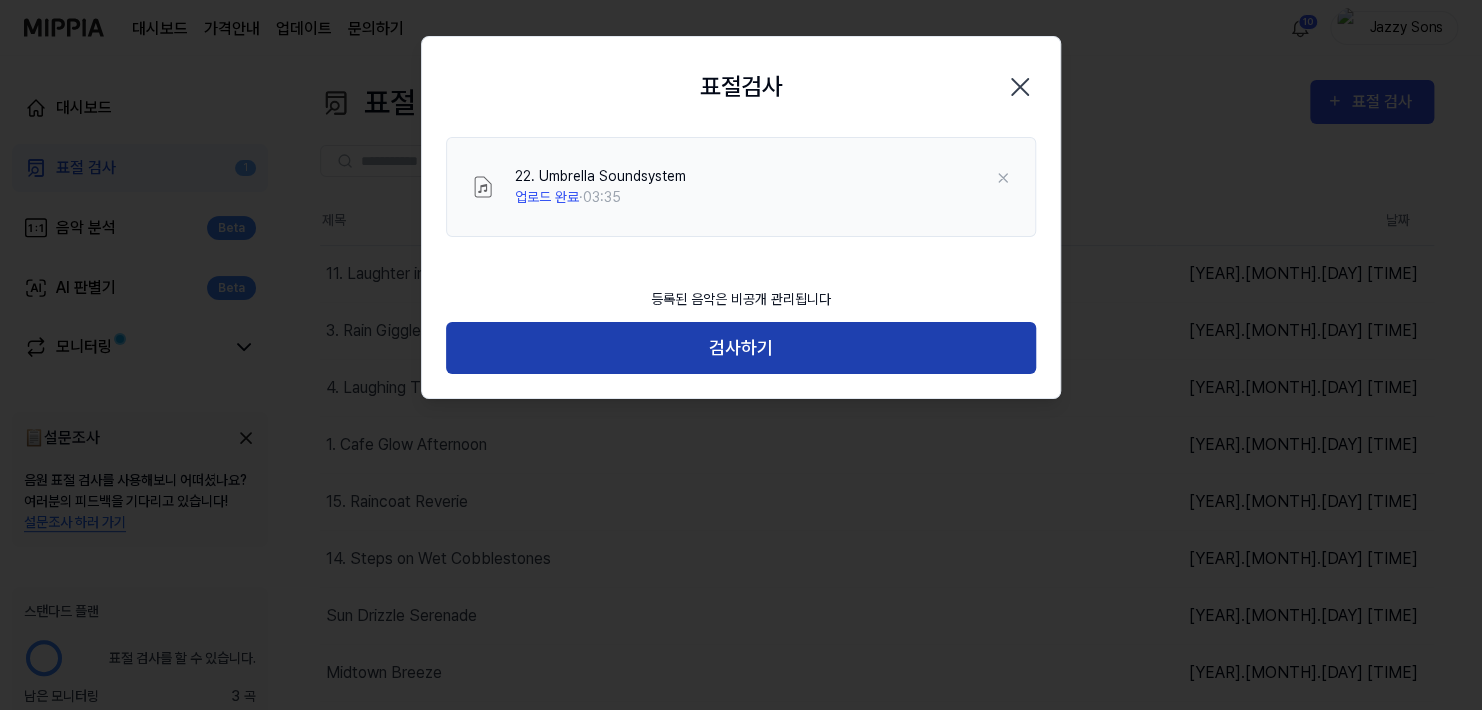 click on "검사하기" at bounding box center [741, 348] 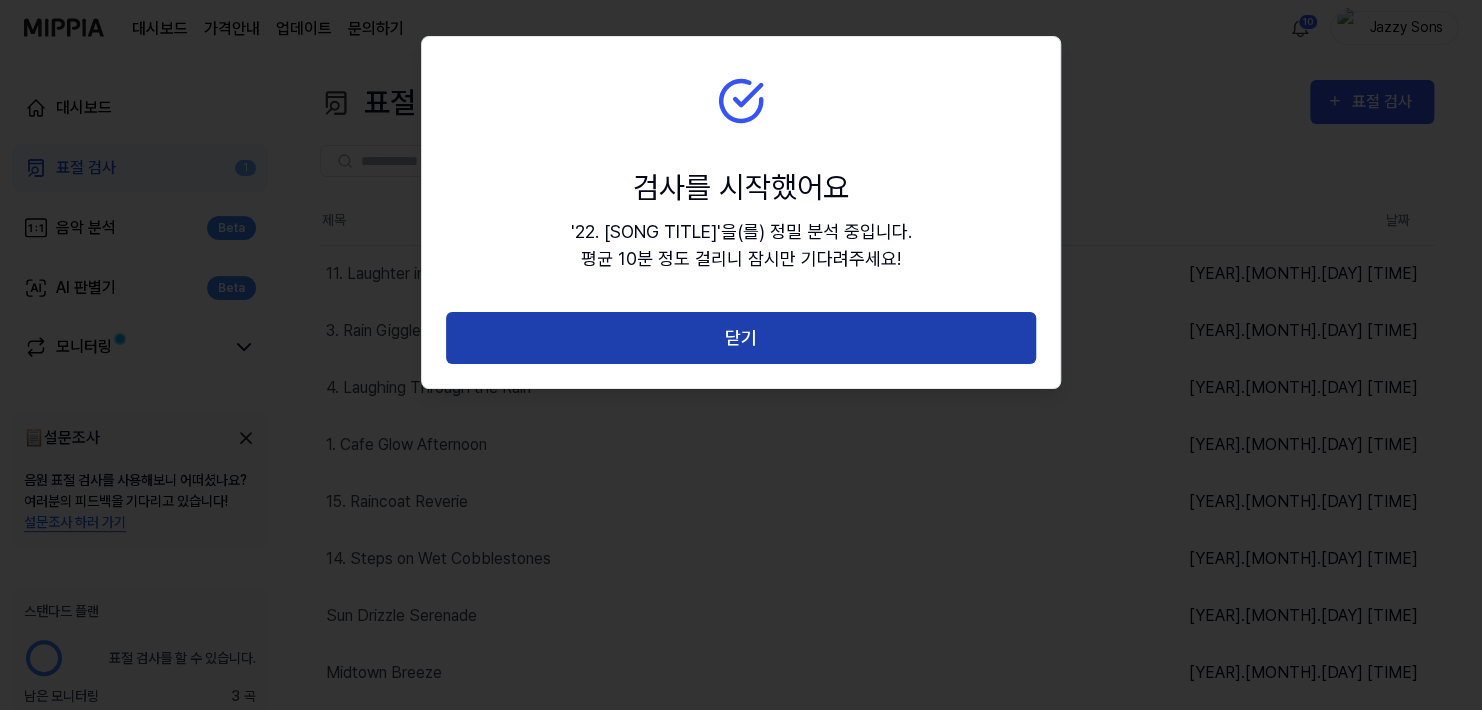 click on "닫기" at bounding box center (741, 338) 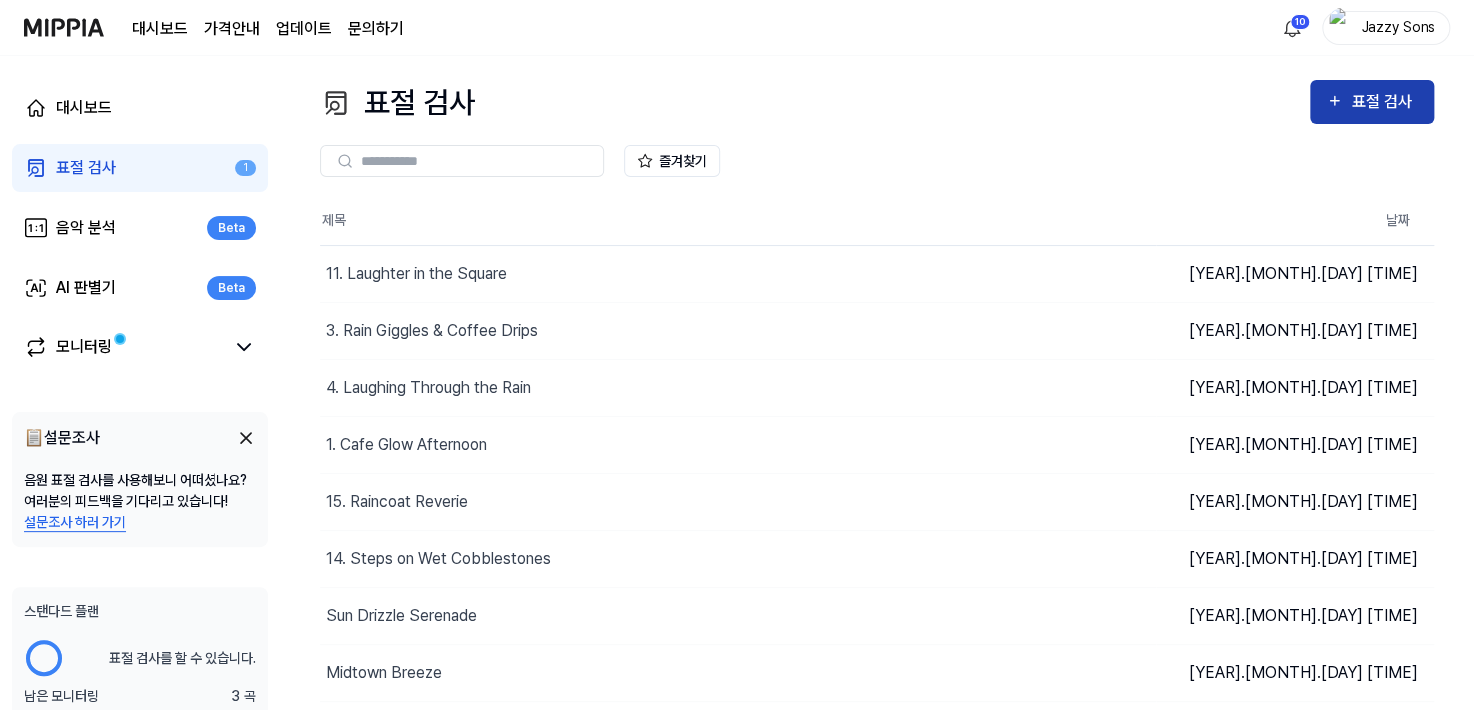 click on "표절 검사" at bounding box center [1384, 102] 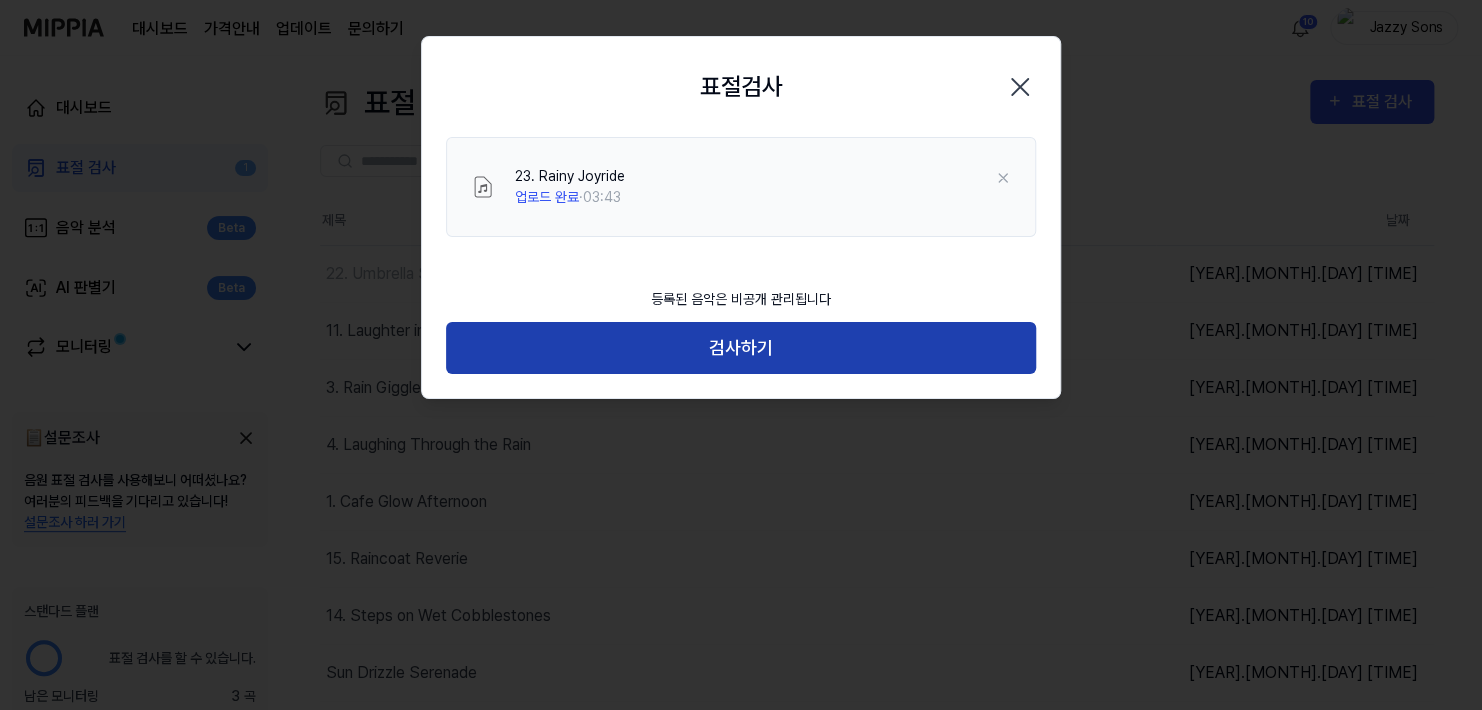 click on "검사하기" at bounding box center (741, 348) 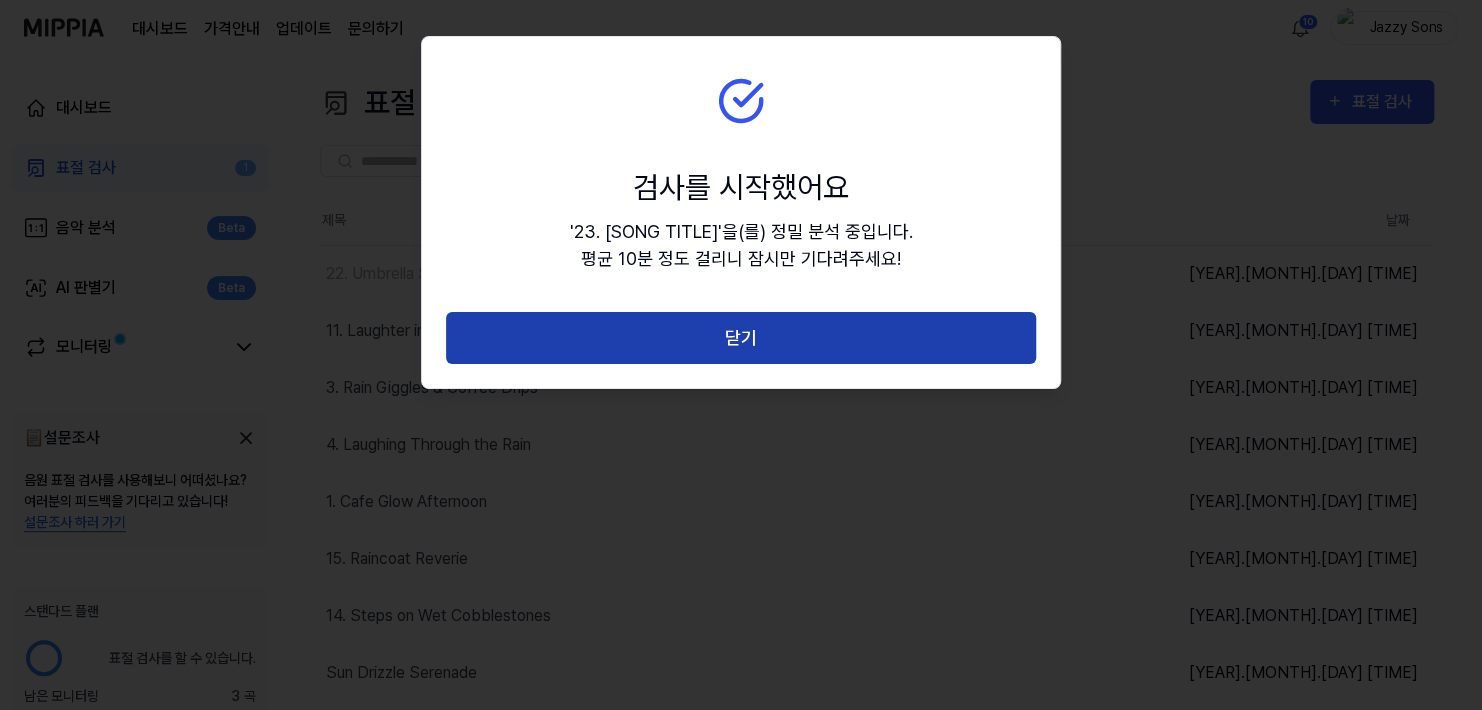 click on "닫기" at bounding box center [741, 338] 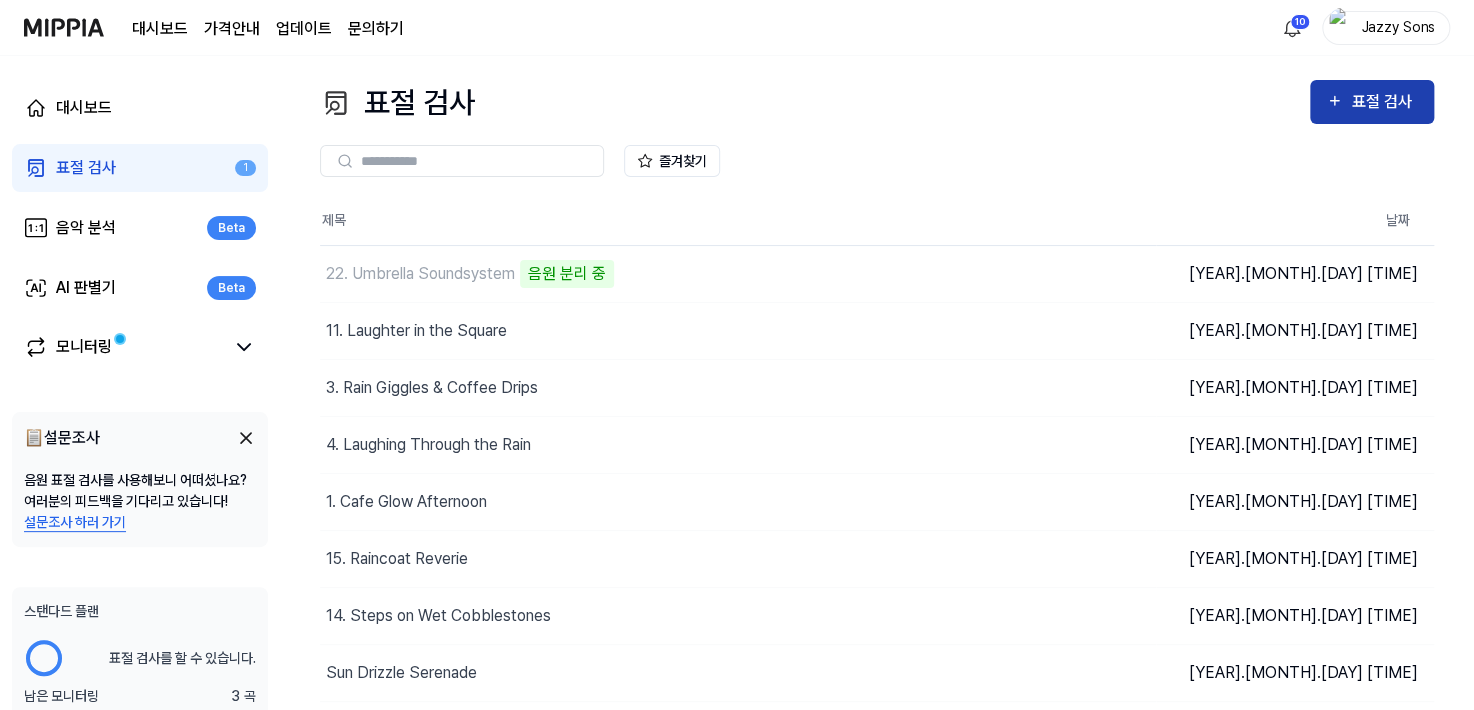 click 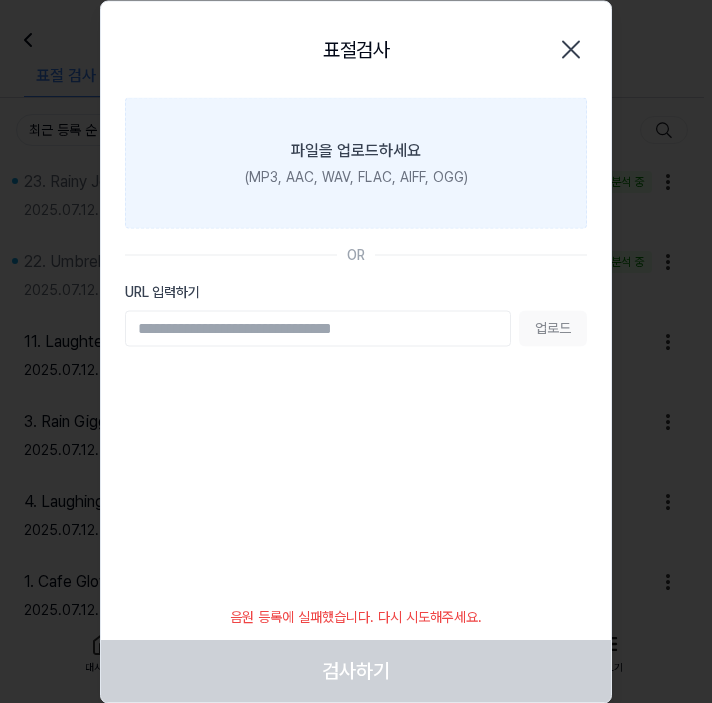 click on "(MP3, AAC, WAV, FLAC, AIFF, OGG)" at bounding box center (356, 176) 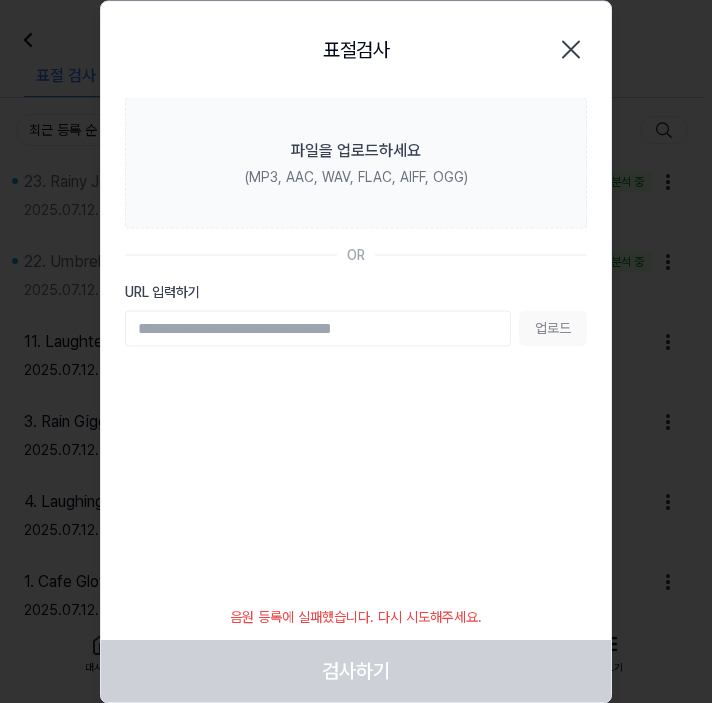 click 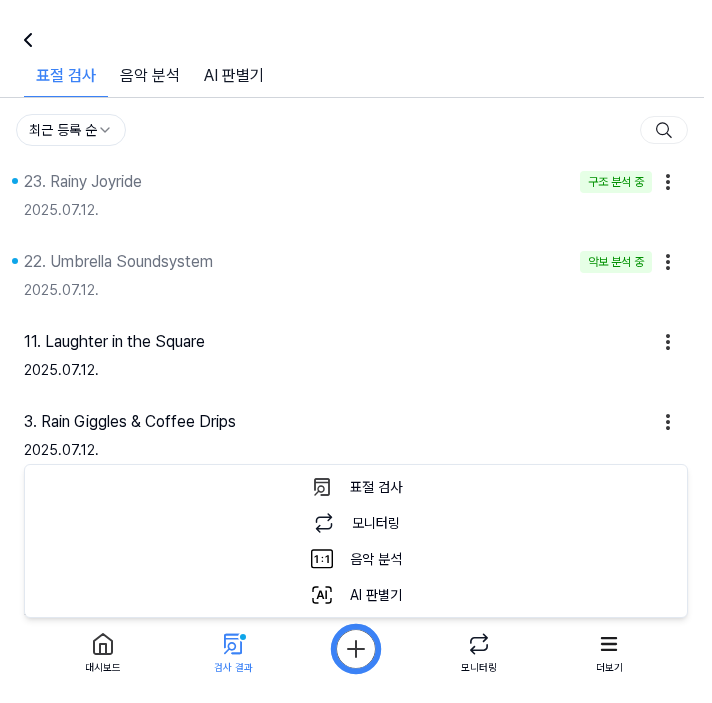 click on "대시보드 가격안내 업데이트 문의하기 10 [NAME] 대시보드 표절 검사 1 음악 분석 Beta AI 판별기 Beta 모니터링 📋  설문조사 음원 표절 검사를 사용해보니 어떠셨나요? 여러분의 피드백을 기다리고 있습니다!  설문조사 하러 가기 스탠다드    플랜 표절 검사를 할 수 있습니다. 남은 모니터링 3   곡 더 보기 표절 검사 표절 검사 표절 검사 음악 분석 AI 판별기 즐겨찾기 최근 등록 순 23. [SONG TITLE] 구조 분석 중 Inst [YEAR].[MONTH].[DAY]. 22. [SONG TITLE] 악보 분석 중 Inst [YEAR].[MONTH].[DAY]. 11. [SONG TITLE] Inst [YEAR].[MONTH].[DAY]. 3. [SONG TITLE] Inst [YEAR].[MONTH].[DAY]. 4. [SONG TITLE] Inst [YEAR].[MONTH].[DAY]. 1. [SONG TITLE] Inst [YEAR].[MONTH].[DAY]. 15. [SONG TITLE] Inst [YEAR].[MONTH].[DAY]. 14. [SONG TITLE] Inst [YEAR].[MONTH].[DAY]. [SONG TITLE] Inst [YEAR].[MONTH].[DAY]. [SONG TITLE] Inst [YEAR].[MONTH].[DAY]. Previous 1 2 3 4 5 Next 대시보드 검사 결과 모니터링 더보기" at bounding box center [356, 351] 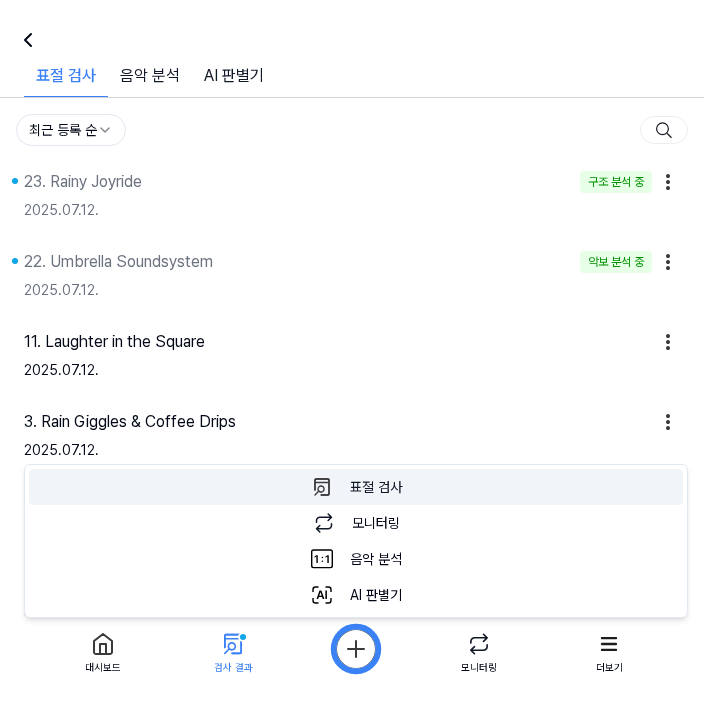 click on "표절 검사 표절 검사를 할 수 있습니다." at bounding box center (356, 487) 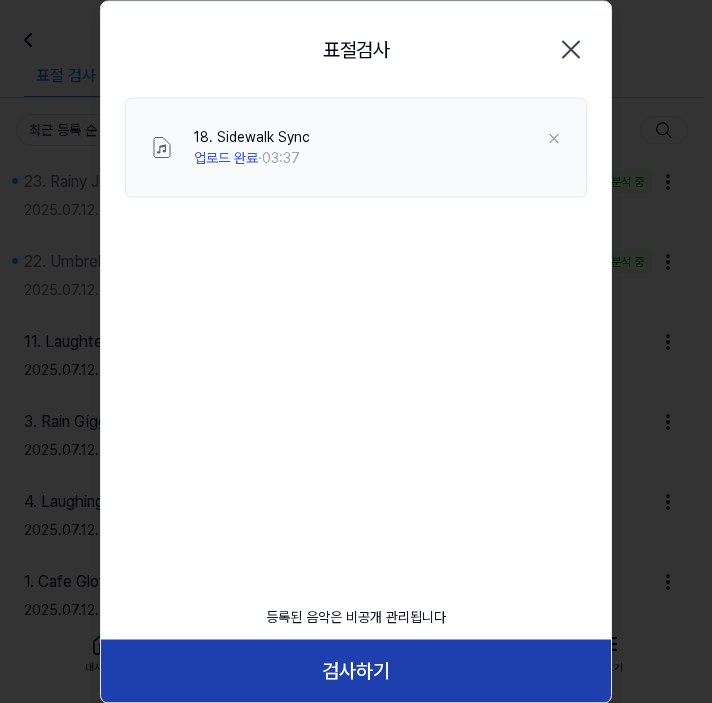 click on "검사하기" at bounding box center (356, 671) 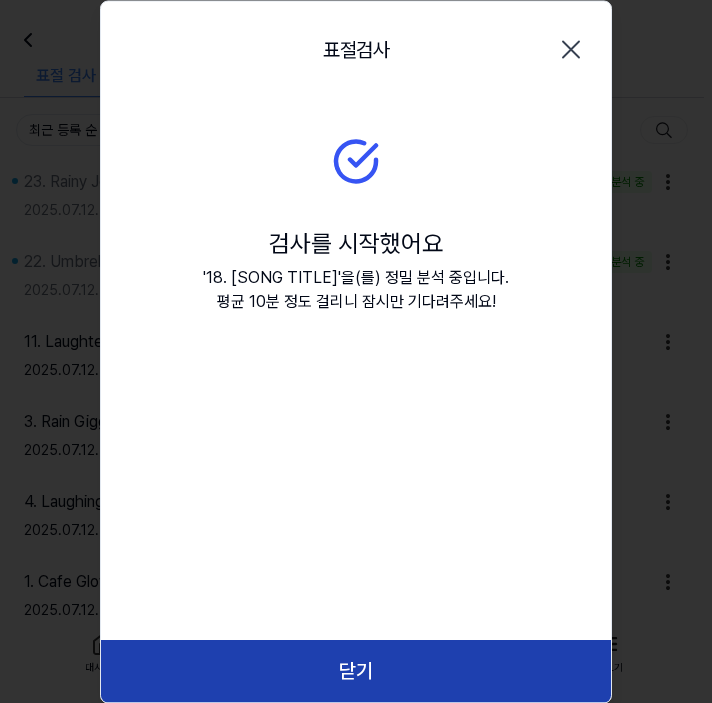 click on "닫기" at bounding box center (356, 671) 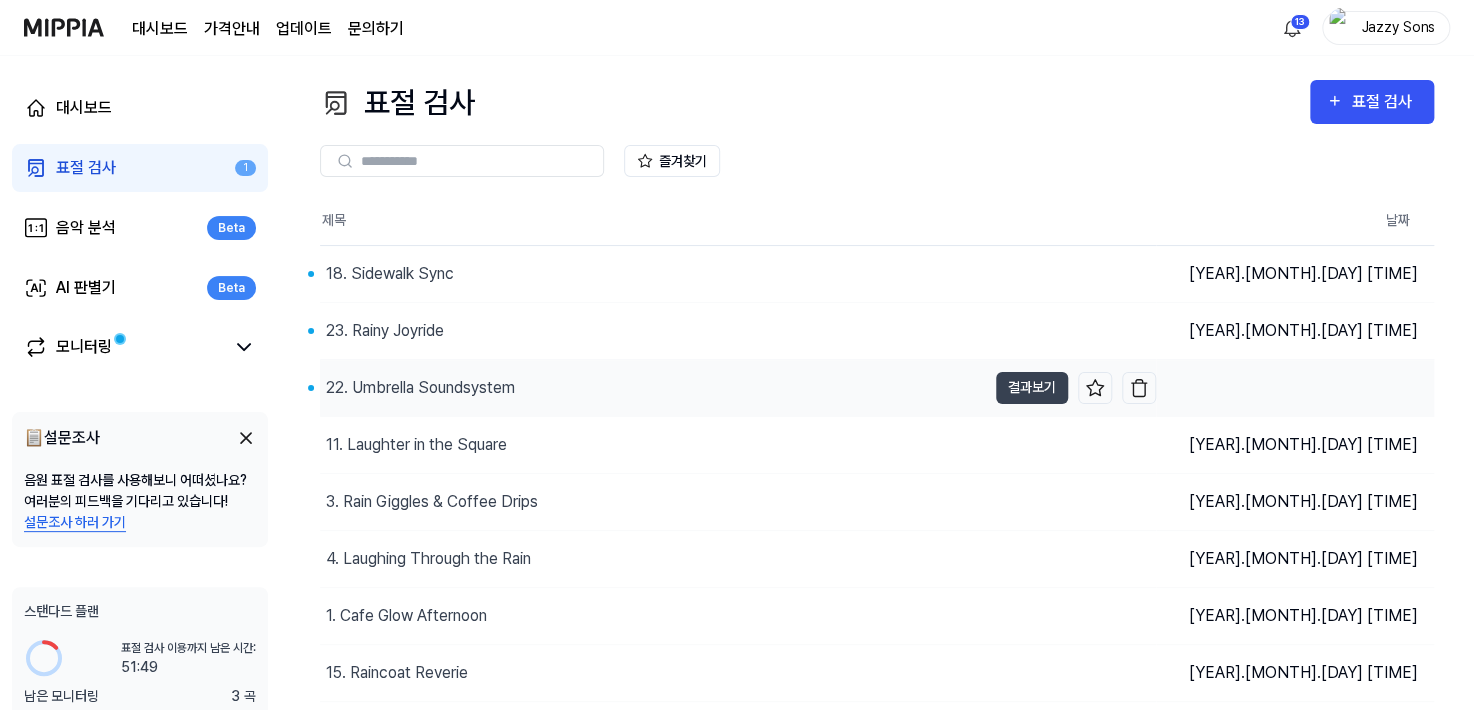 click on "22. Umbrella Soundsystem" at bounding box center [653, 388] 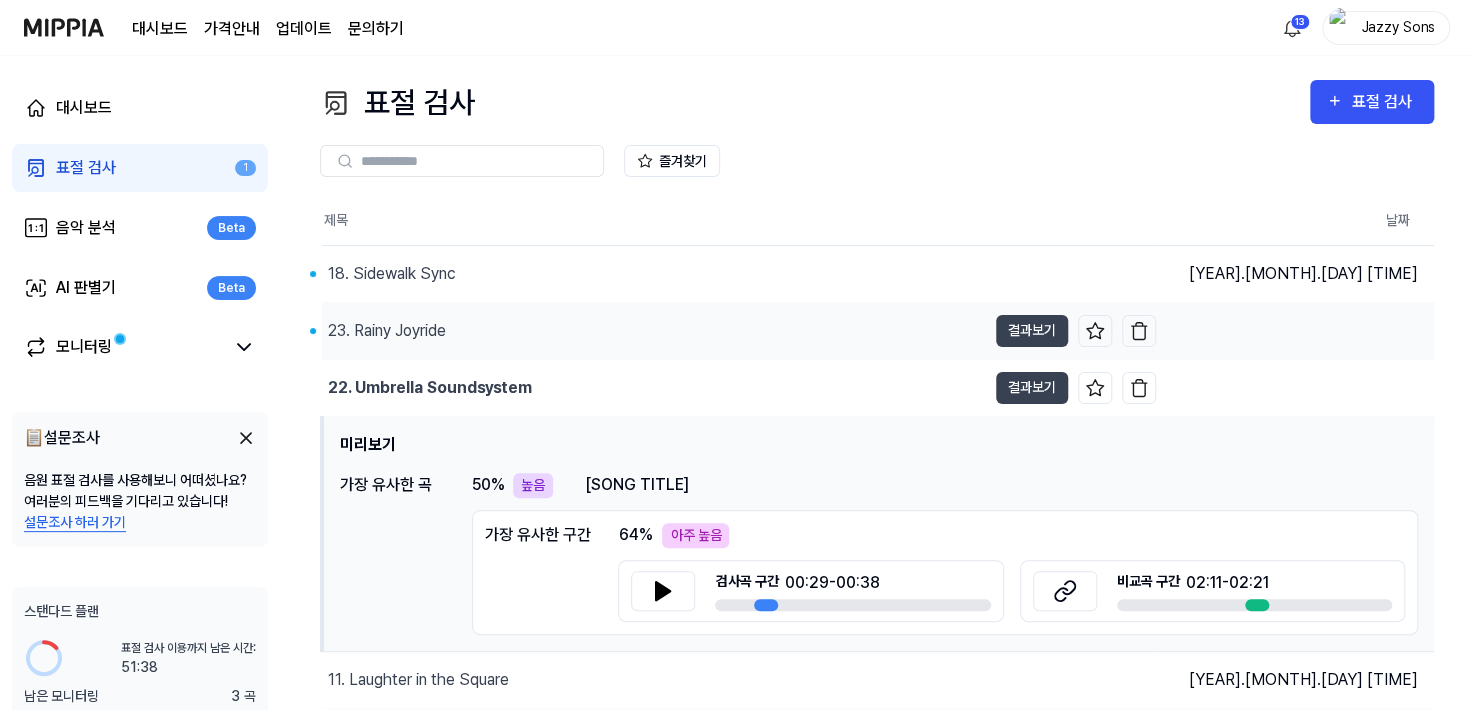 click on "23. Rainy Joyride" at bounding box center [654, 331] 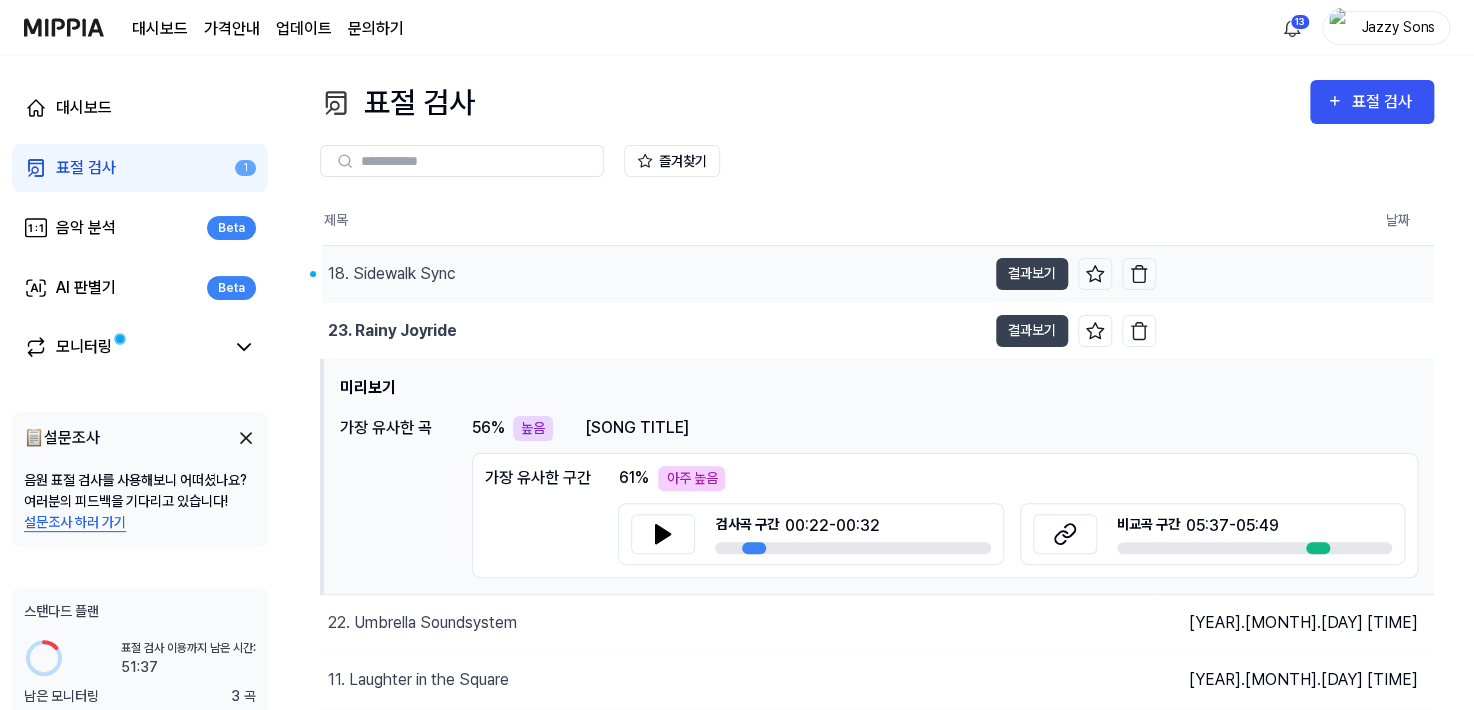 click on "18. Sidewalk Sync" at bounding box center [654, 274] 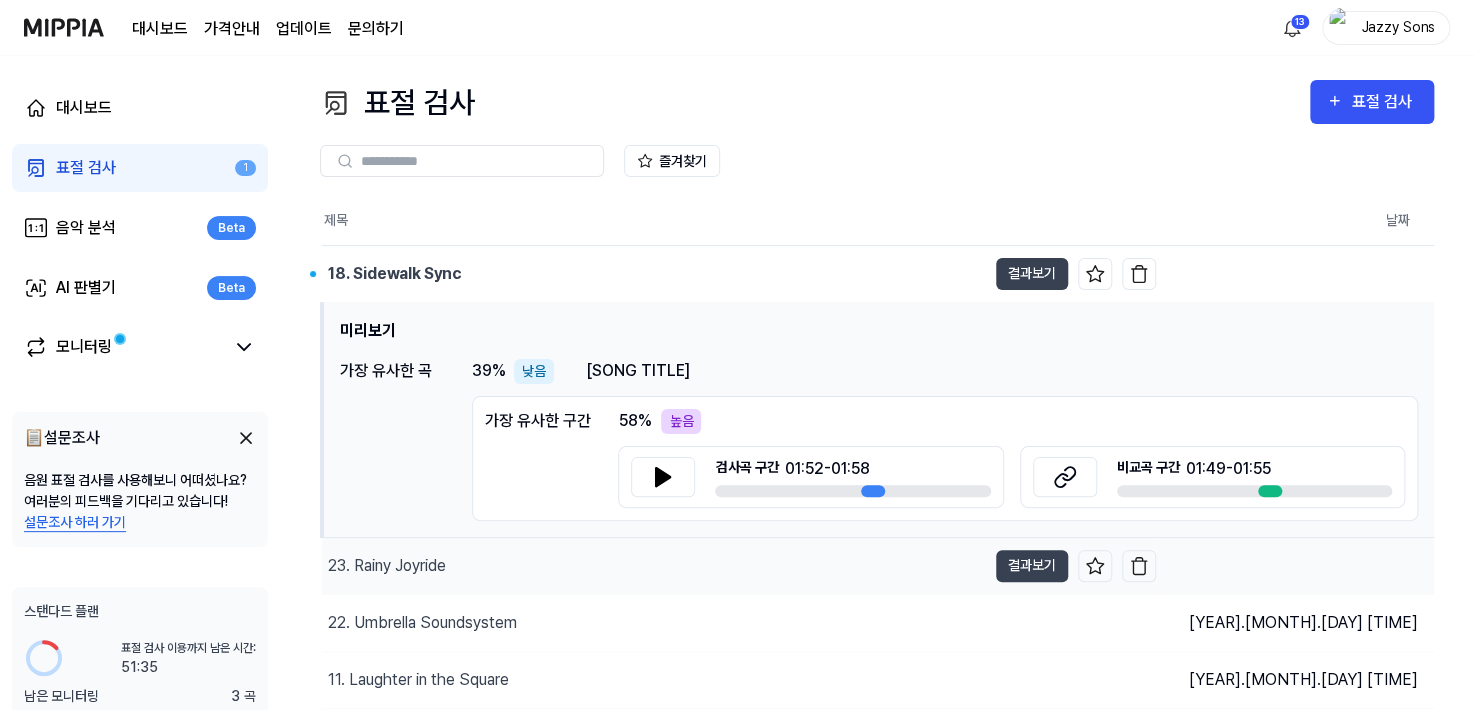 click on "23. Rainy Joyride" at bounding box center [387, 566] 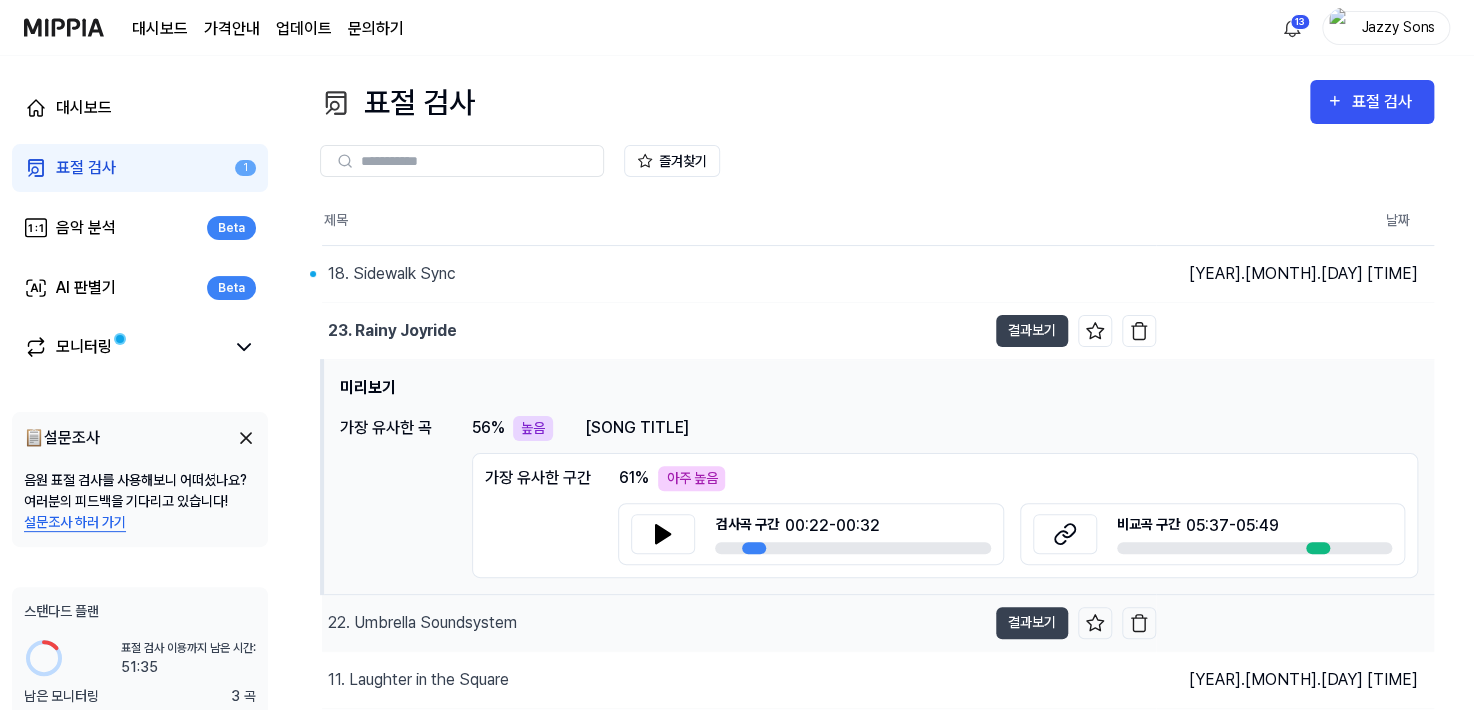 click on "22. Umbrella Soundsystem" at bounding box center (654, 623) 